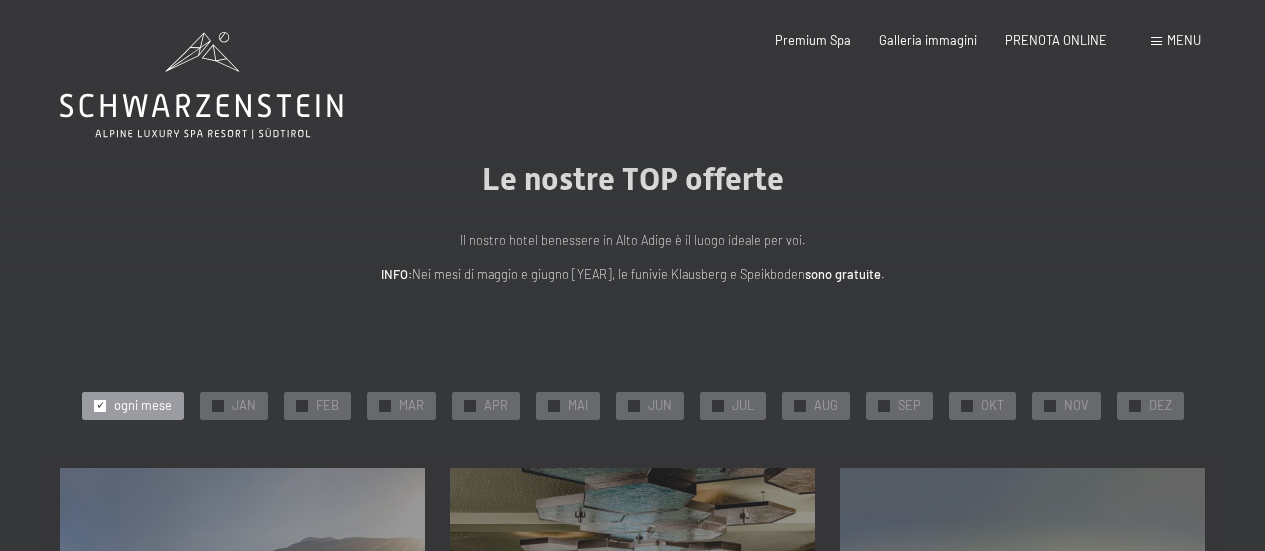scroll, scrollTop: 0, scrollLeft: 0, axis: both 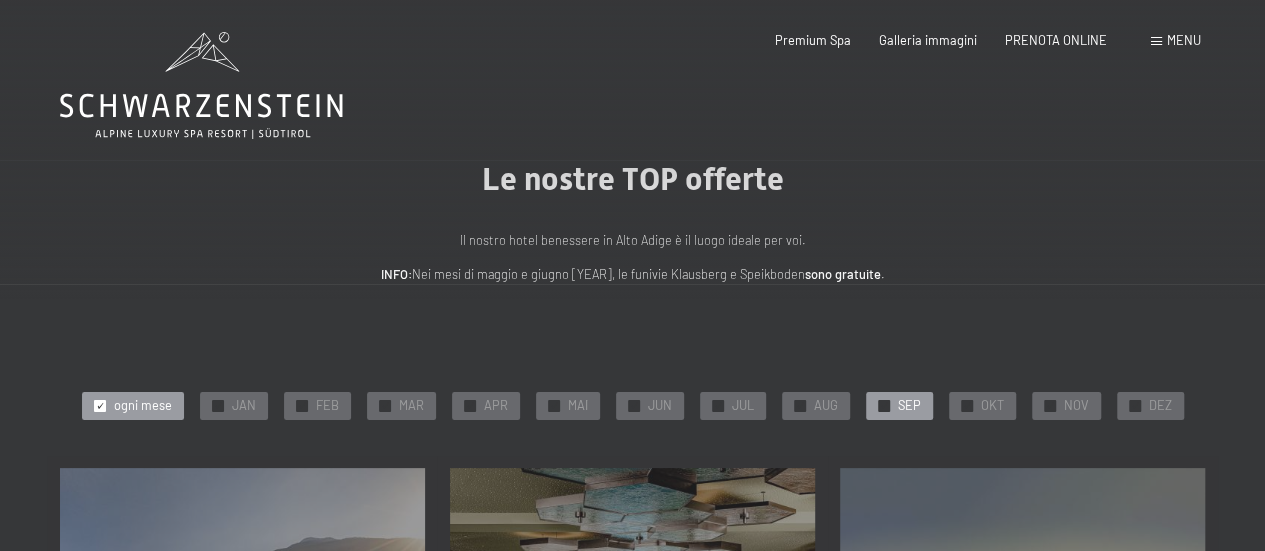 click on "SEP" at bounding box center (909, 406) 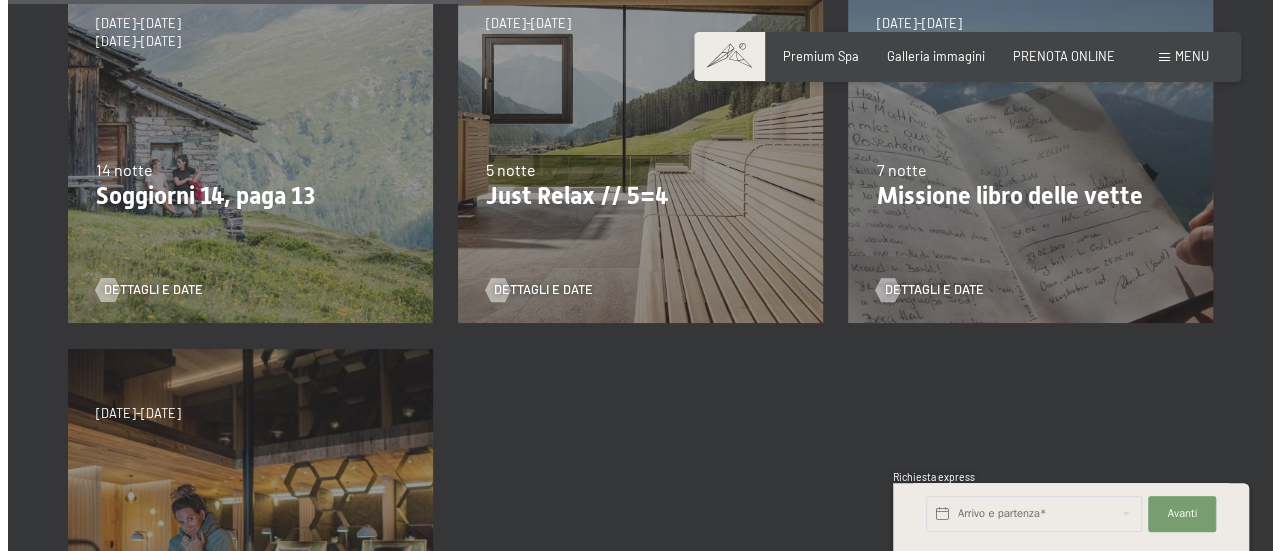 scroll, scrollTop: 600, scrollLeft: 0, axis: vertical 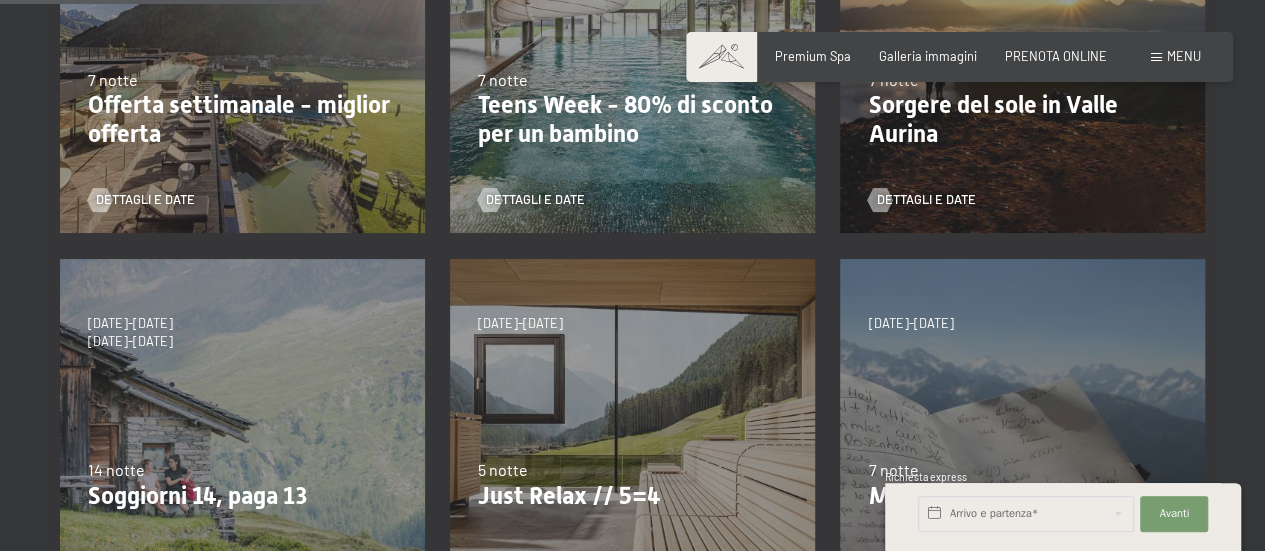 click on "Menu" at bounding box center [1184, 56] 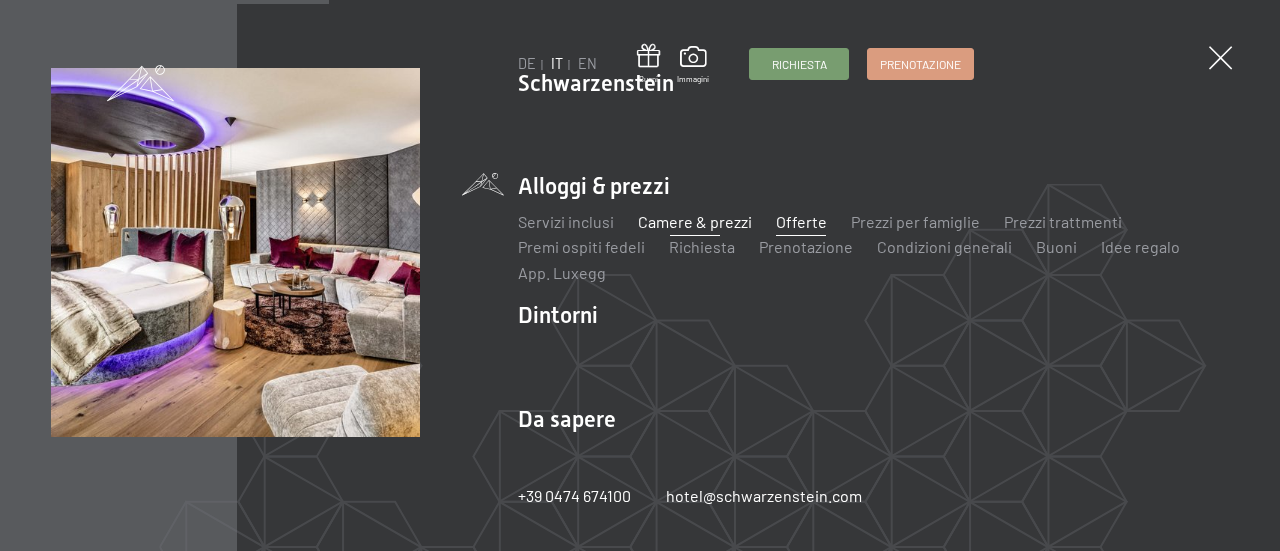 click on "Camere & prezzi" at bounding box center (695, 221) 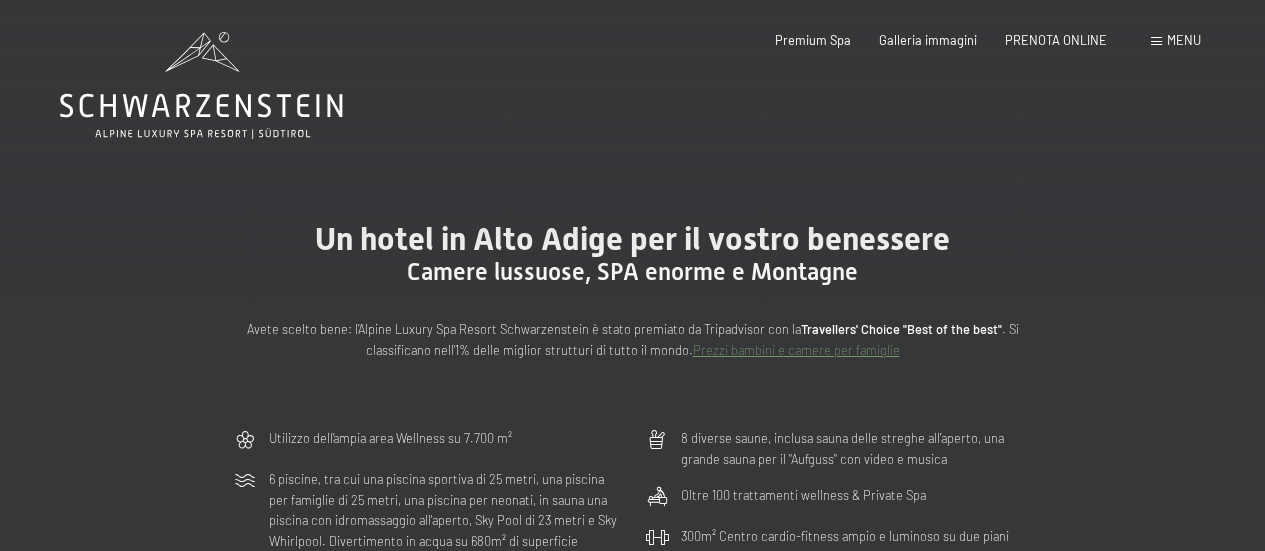scroll, scrollTop: 0, scrollLeft: 0, axis: both 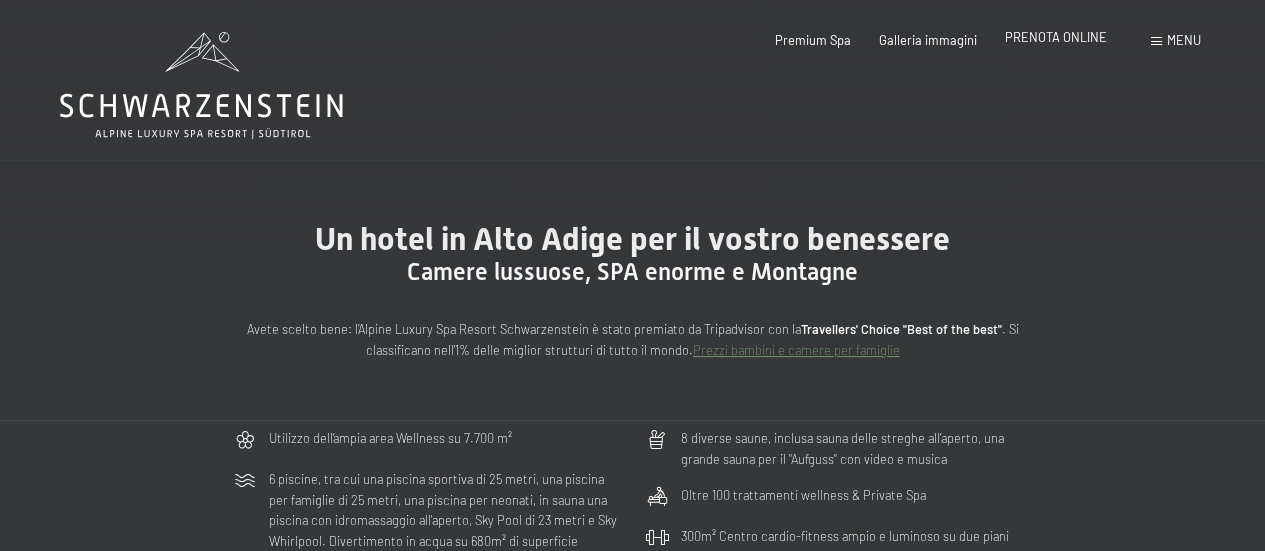 click on "PRENOTA ONLINE" at bounding box center [1056, 37] 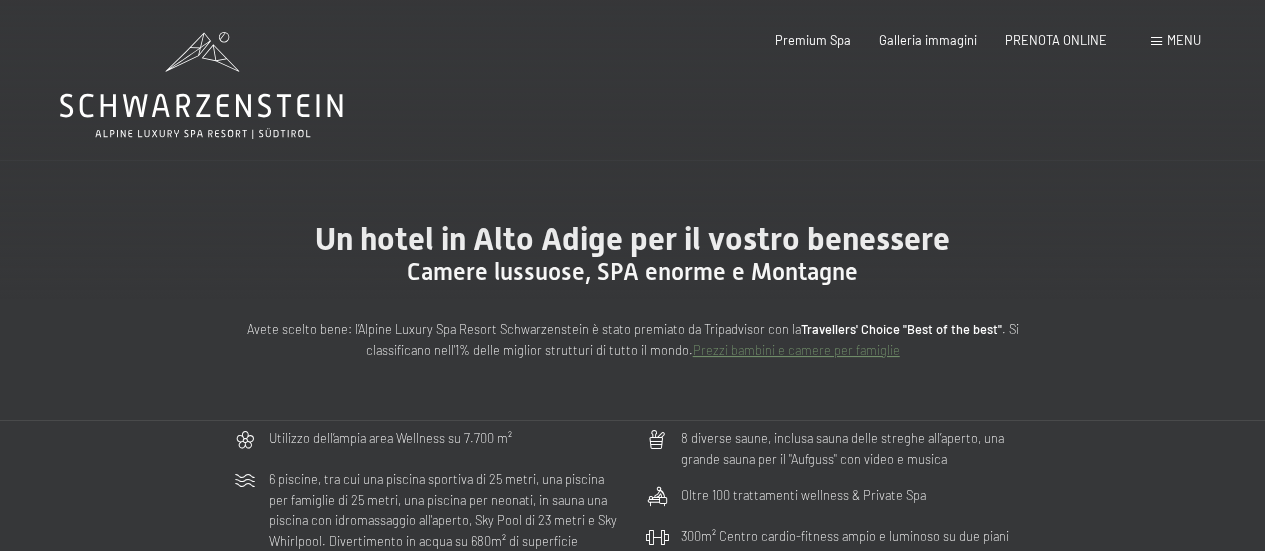 click on "Un hotel in Alto Adige per il vostro benessere       Camere lussuose, SPA enorme e Montagne             Avete scelto bene: l’Alpine Luxury Spa Resort Schwarzenstein è stato premiato da Tripadvisor con la  Travellers' Choice "Best of the best" . Si classificano nell'1% delle miglior strutturi di tutto il mondo.  Prezzi bambini e camere per famiglie         continua a leggere                             Utilizzo dell‘ampia area Wellness su 7.700 m²                 6 piscine, tra cui una piscina sportiva di 25 metri, una piscina per famiglie di 25 metri, una piscina per neonati, in sauna una piscina con idromassaggio all'aperto, Sky Pool di 23 metri e Sky Whirlpool. Divertimento in acqua su 680m² di superficie acquatica                 SKY SPA: wellness sopra i tetti di Lutago! Godetevi una piscina di 23m, un whirlpool, la sauna con vista panoramica, diverse zone relax e la Sky Bar. (zona solo per adulti)" at bounding box center [632, 2330] 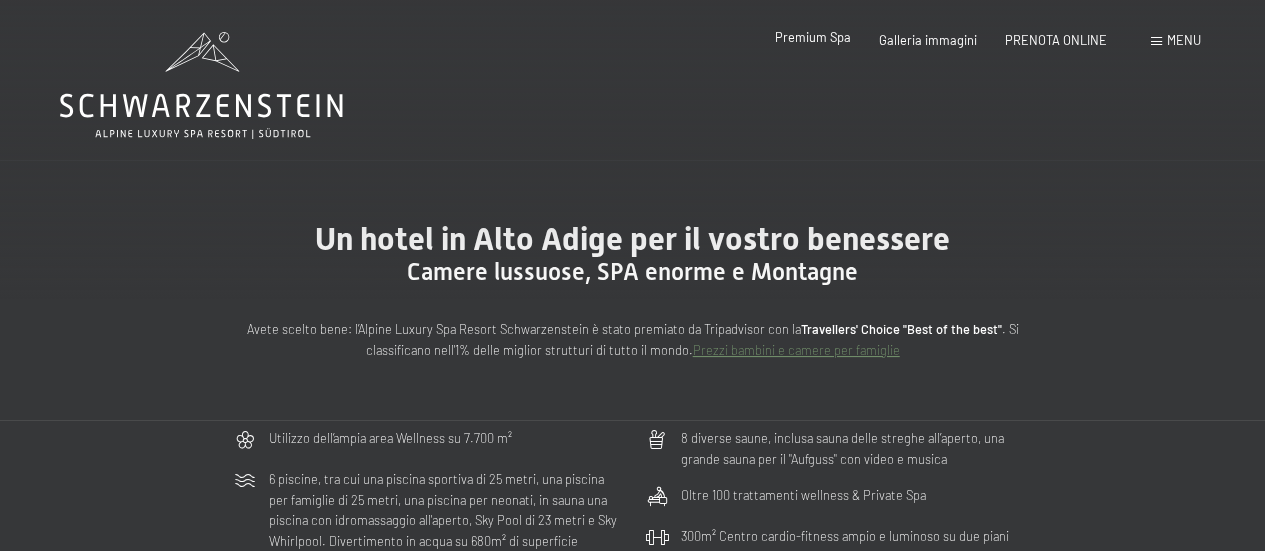 click on "Premium Spa" at bounding box center (813, 37) 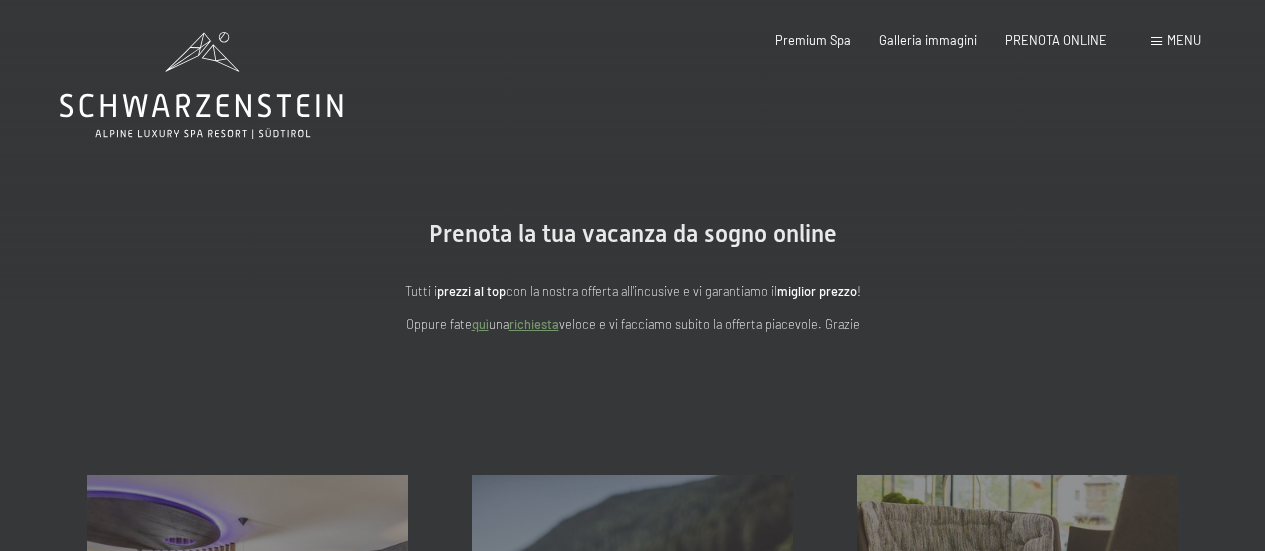 scroll, scrollTop: 0, scrollLeft: 0, axis: both 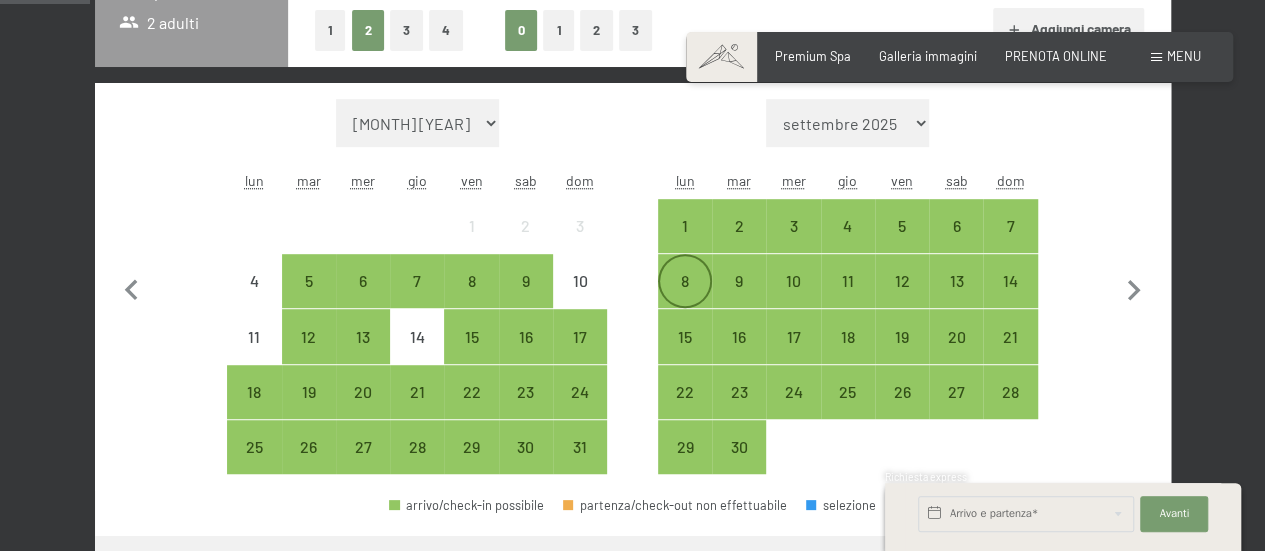 click on "8" at bounding box center (685, 298) 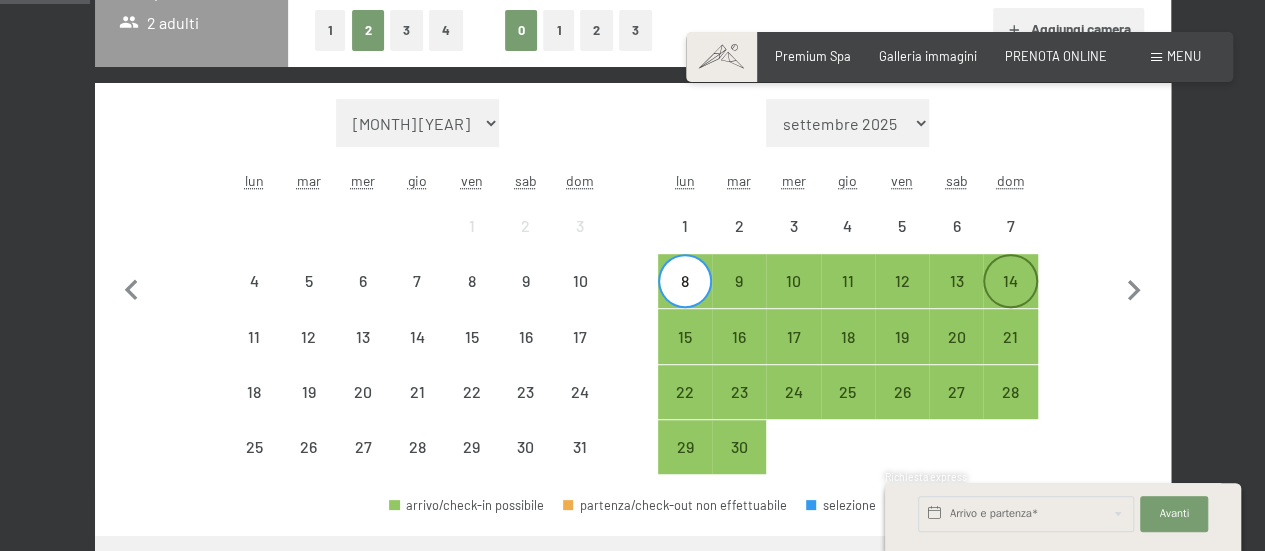 click on "14" at bounding box center (1010, 298) 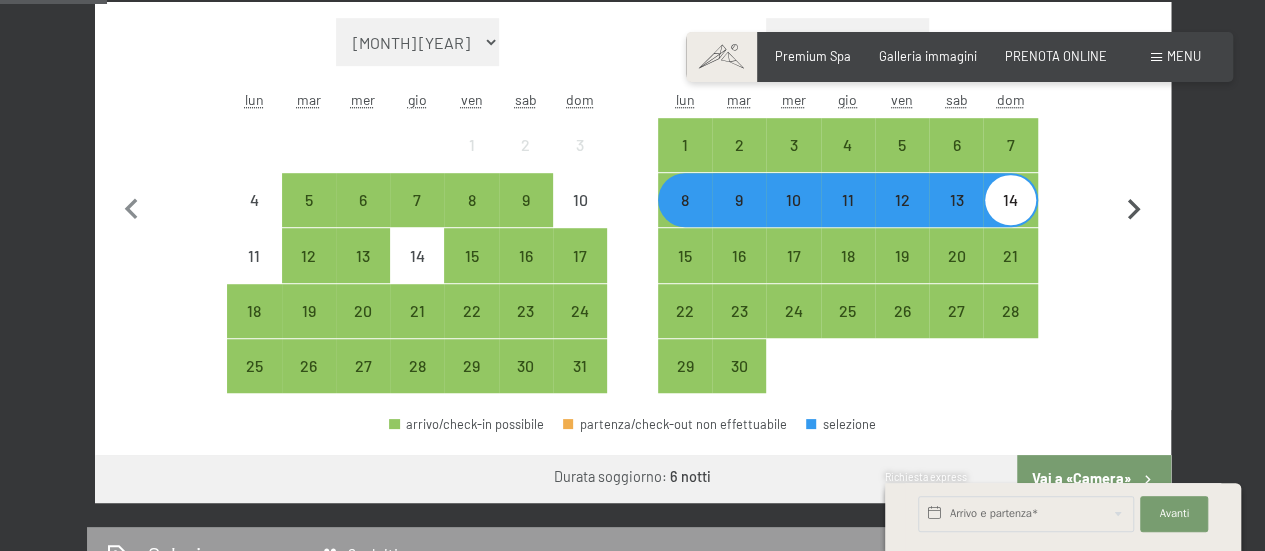 scroll, scrollTop: 600, scrollLeft: 0, axis: vertical 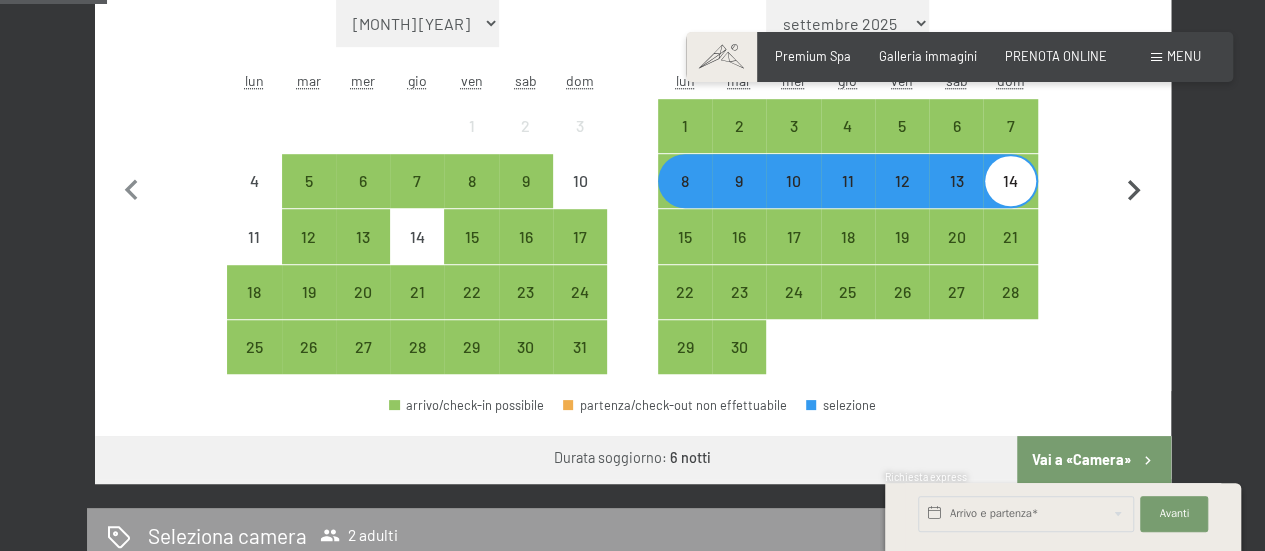 click 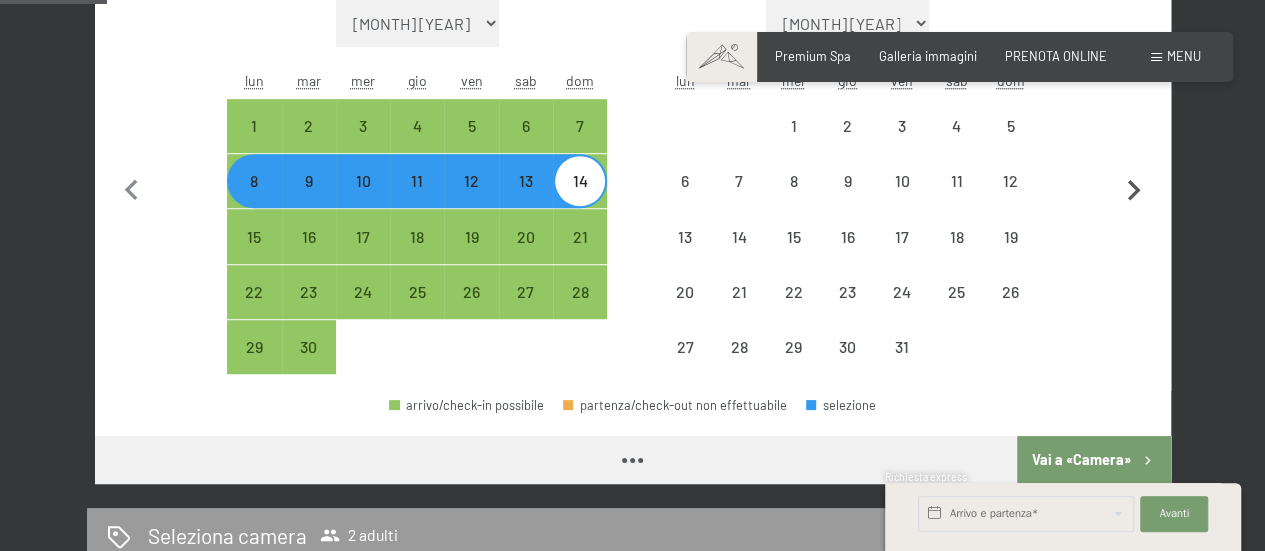 select on "2025-09-01" 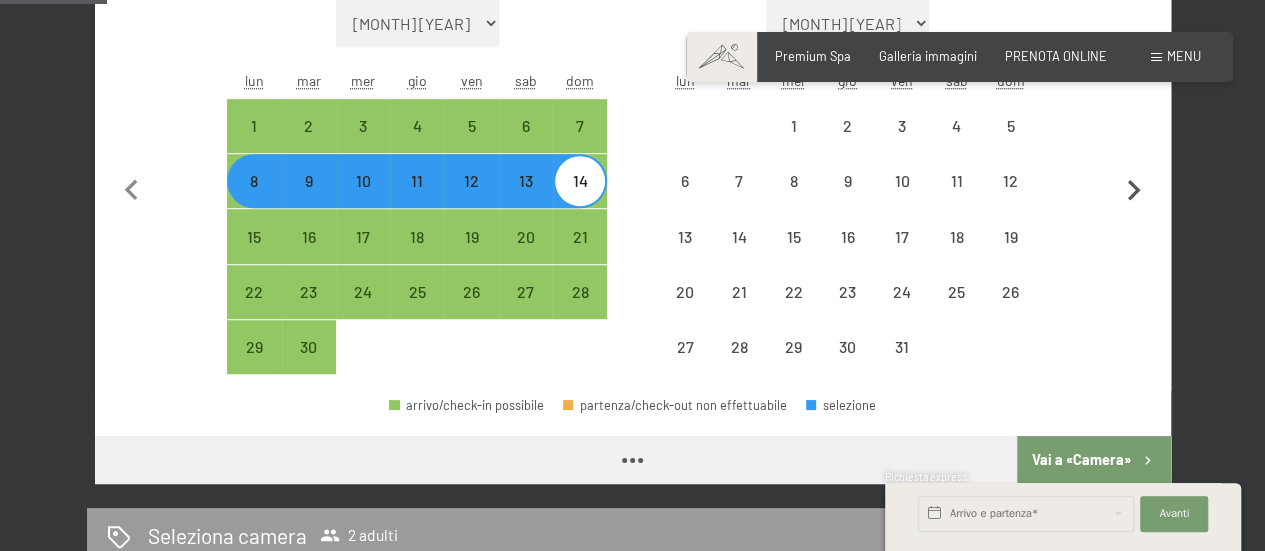 select on "2025-10-01" 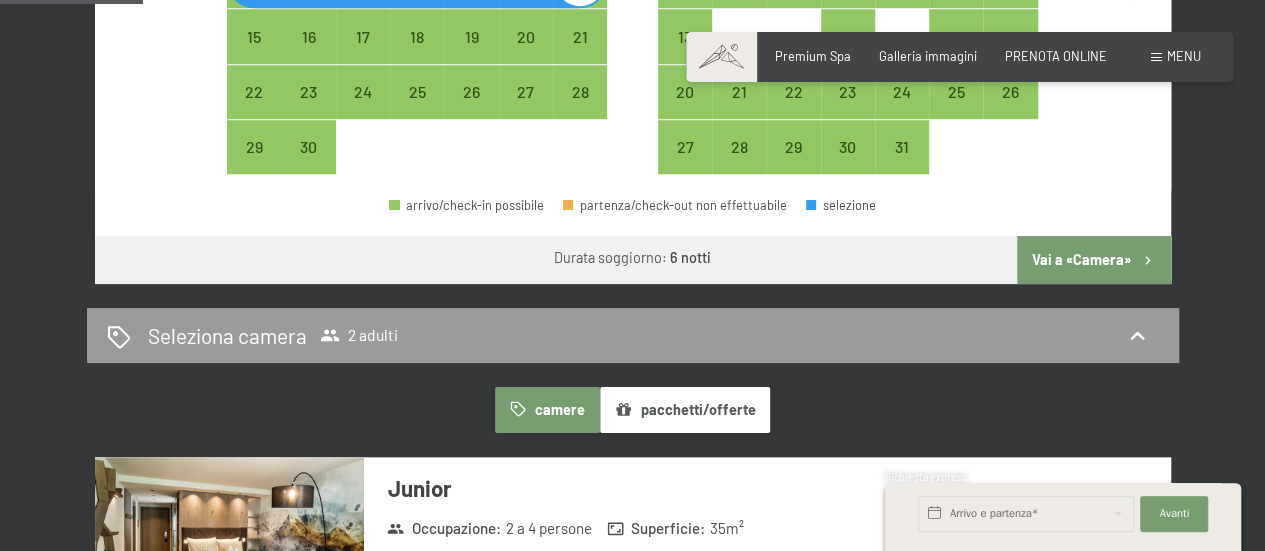scroll, scrollTop: 1100, scrollLeft: 0, axis: vertical 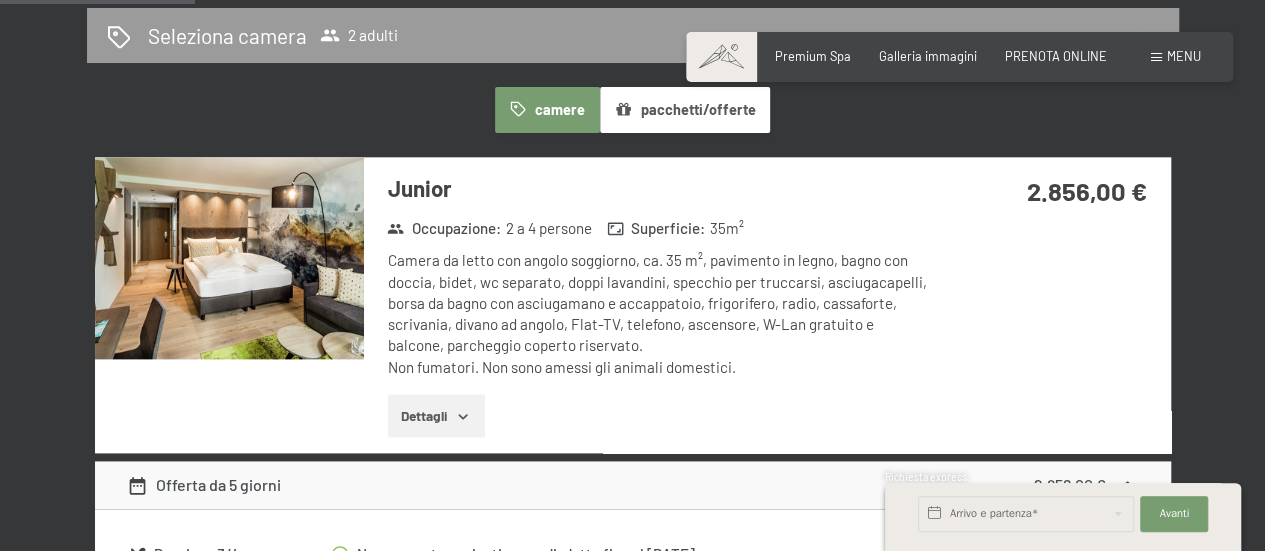 click 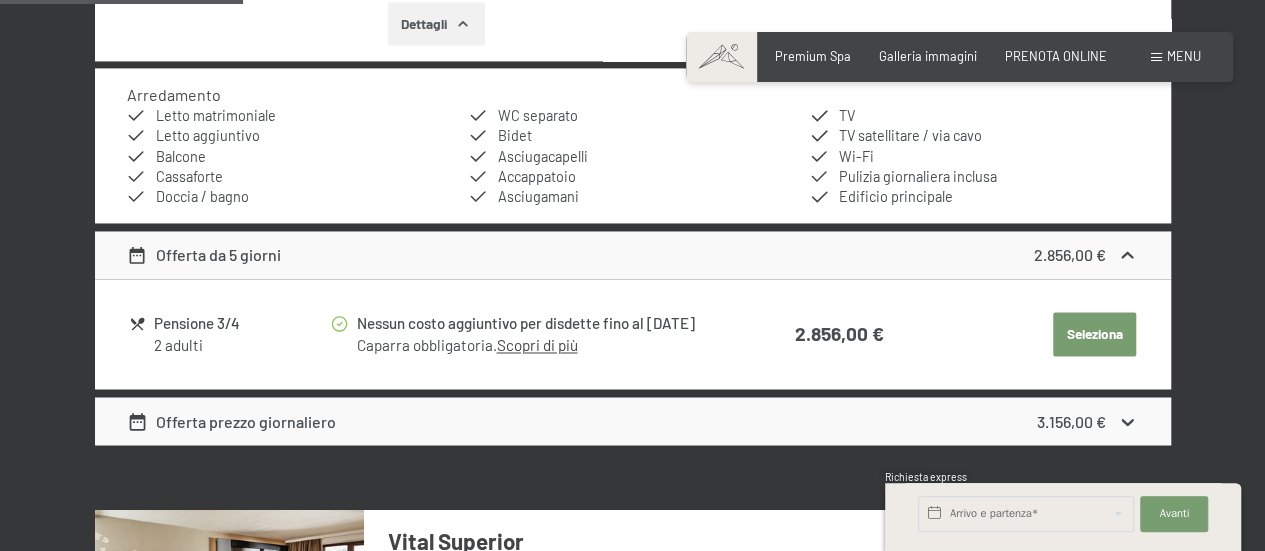 scroll, scrollTop: 1500, scrollLeft: 0, axis: vertical 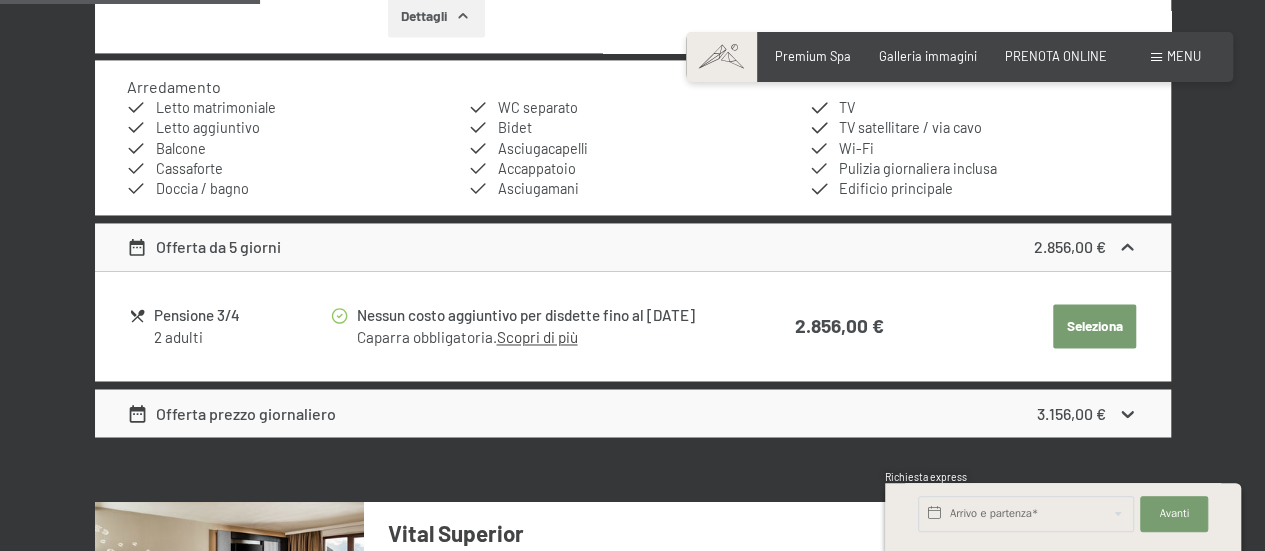 click on "Offerta prezzo giornaliero" at bounding box center [231, 413] 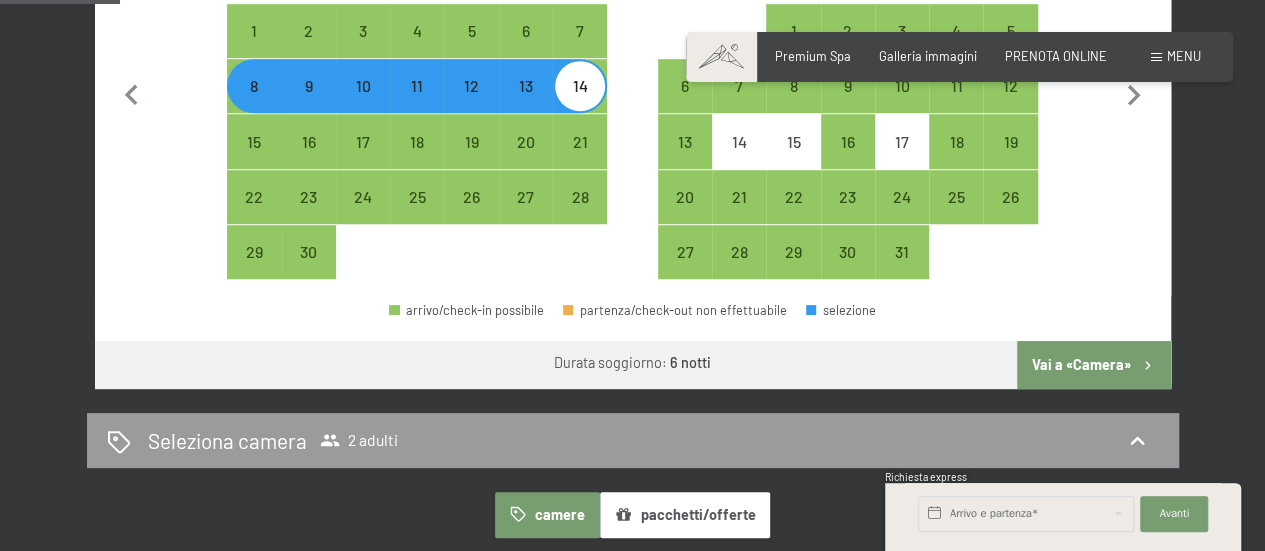 scroll, scrollTop: 700, scrollLeft: 0, axis: vertical 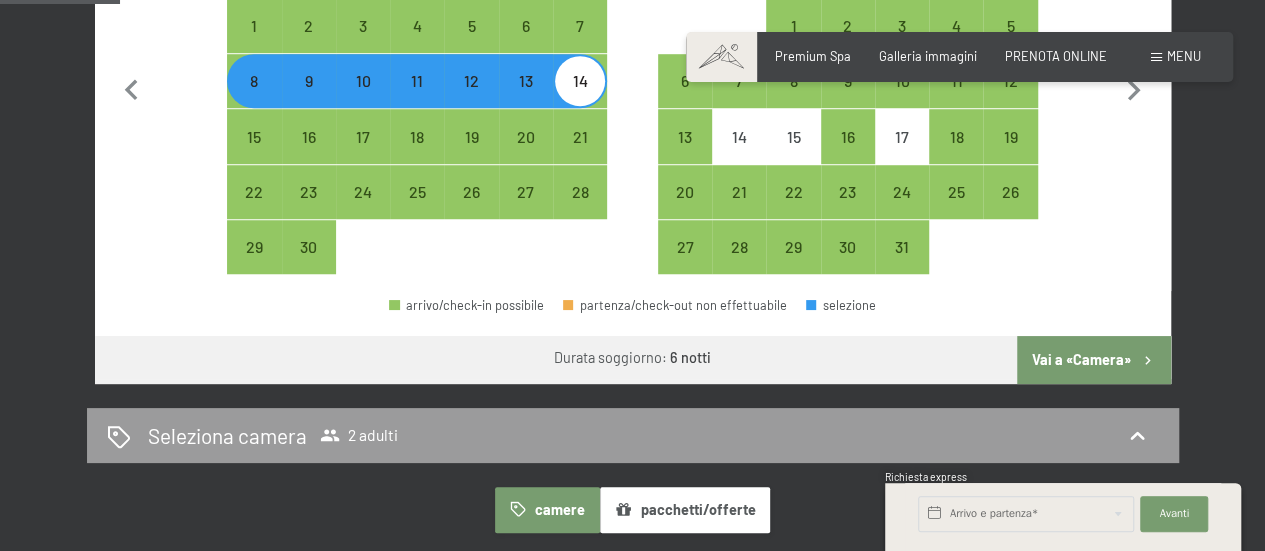 click on "Vai a «Camera»" at bounding box center (1093, 360) 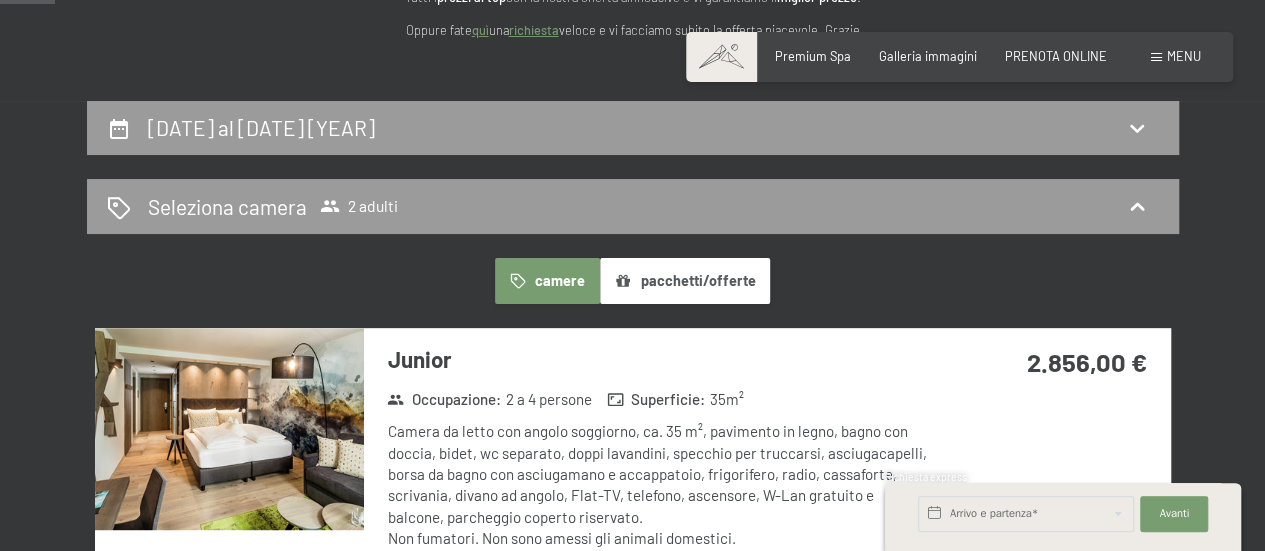 scroll, scrollTop: 394, scrollLeft: 0, axis: vertical 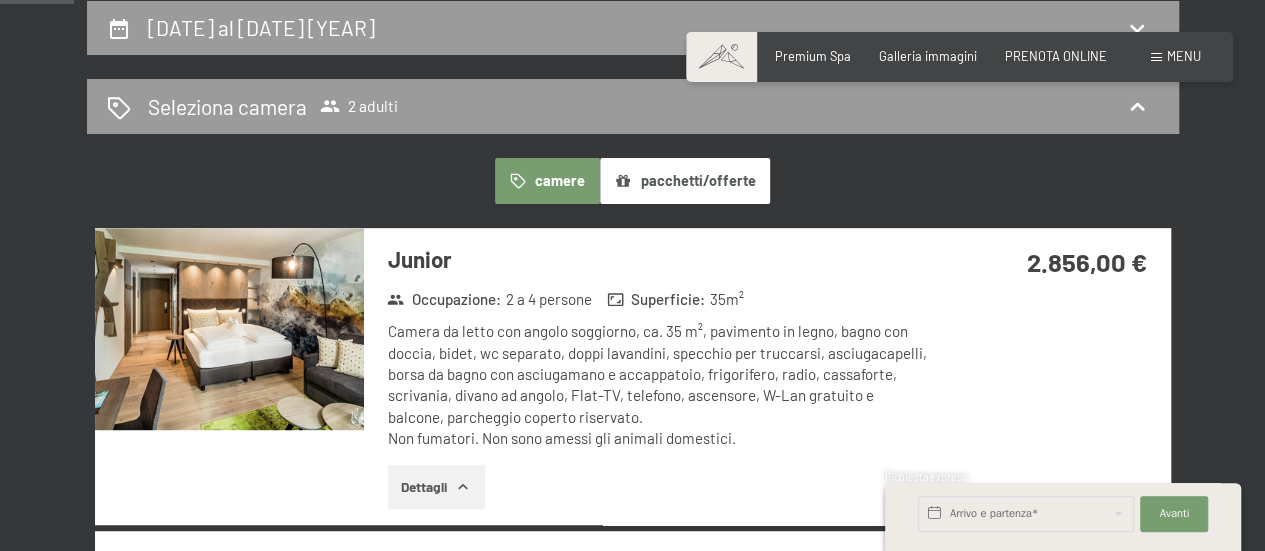 click 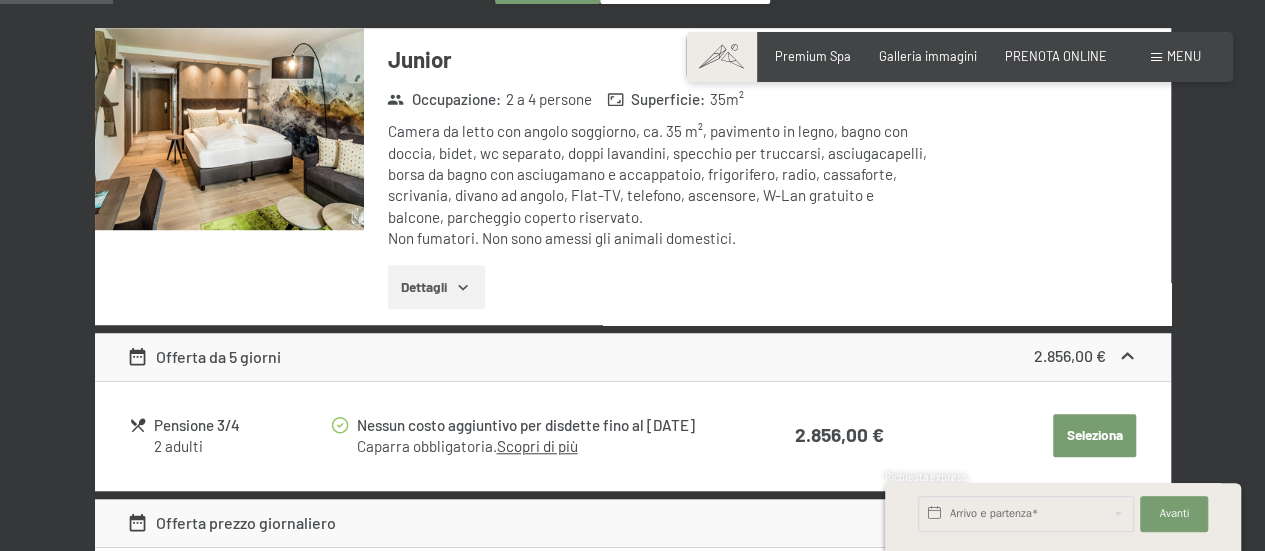 scroll, scrollTop: 494, scrollLeft: 0, axis: vertical 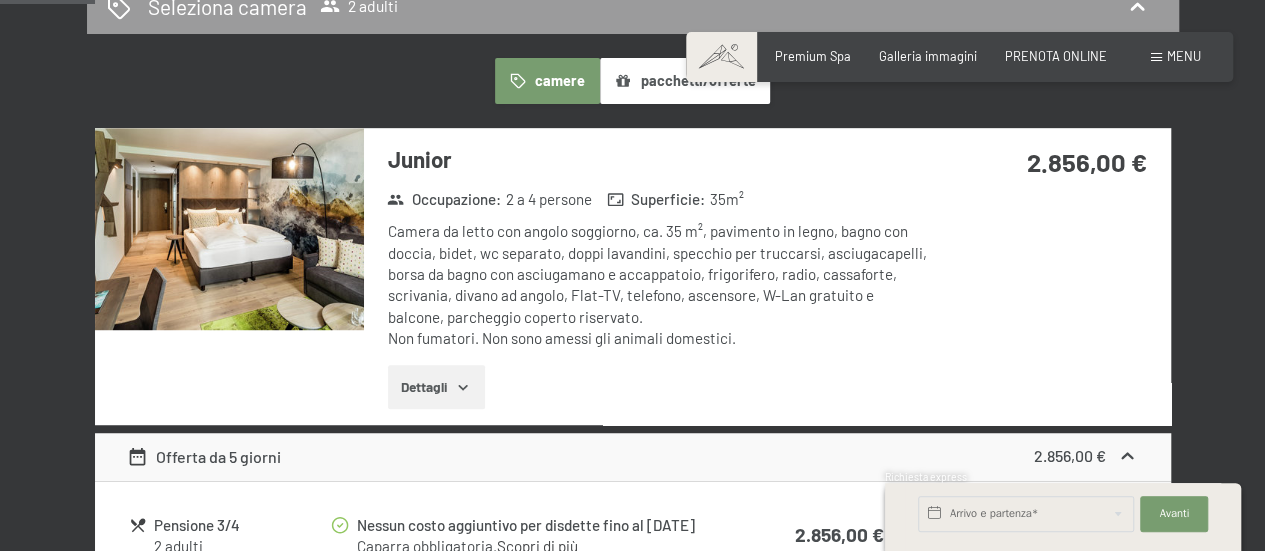 click 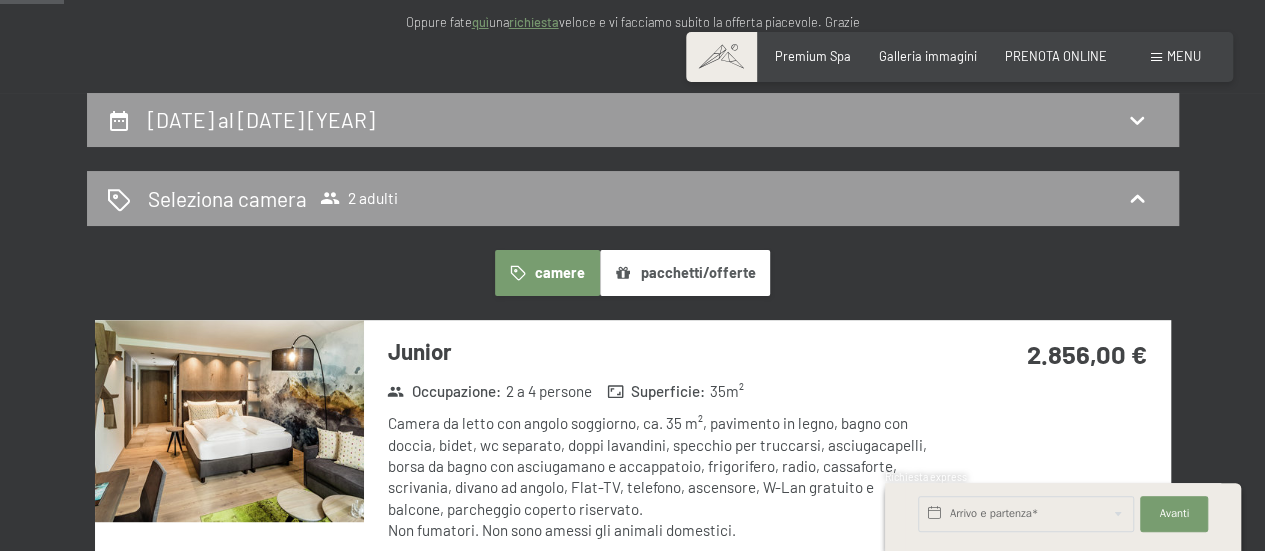 scroll, scrollTop: 300, scrollLeft: 0, axis: vertical 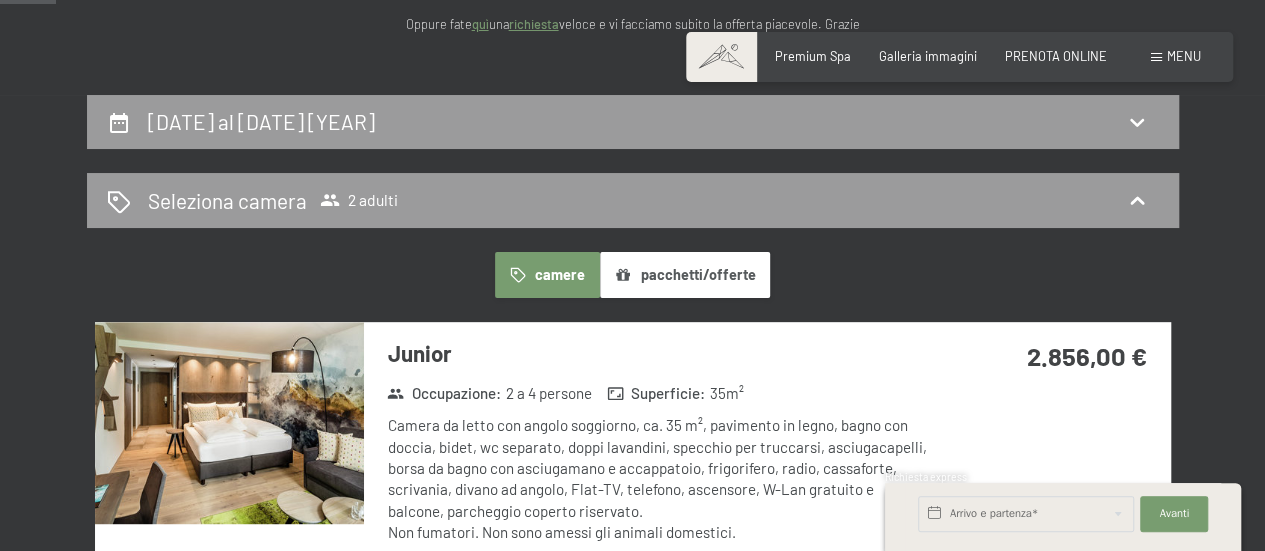 click on "pacchetti/offerte" at bounding box center (685, 275) 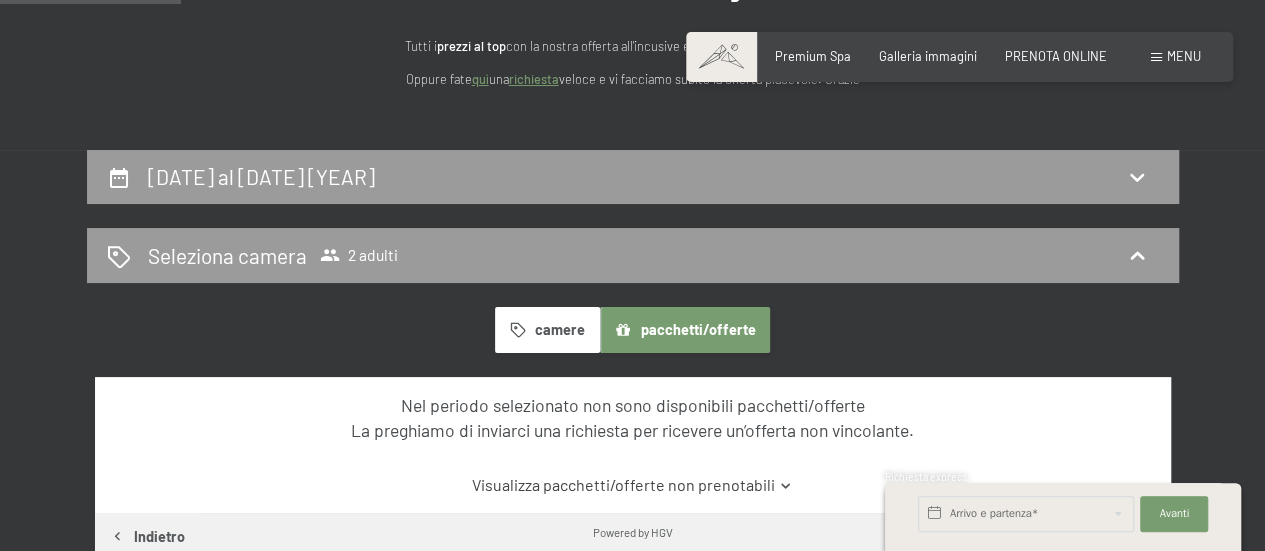 scroll, scrollTop: 200, scrollLeft: 0, axis: vertical 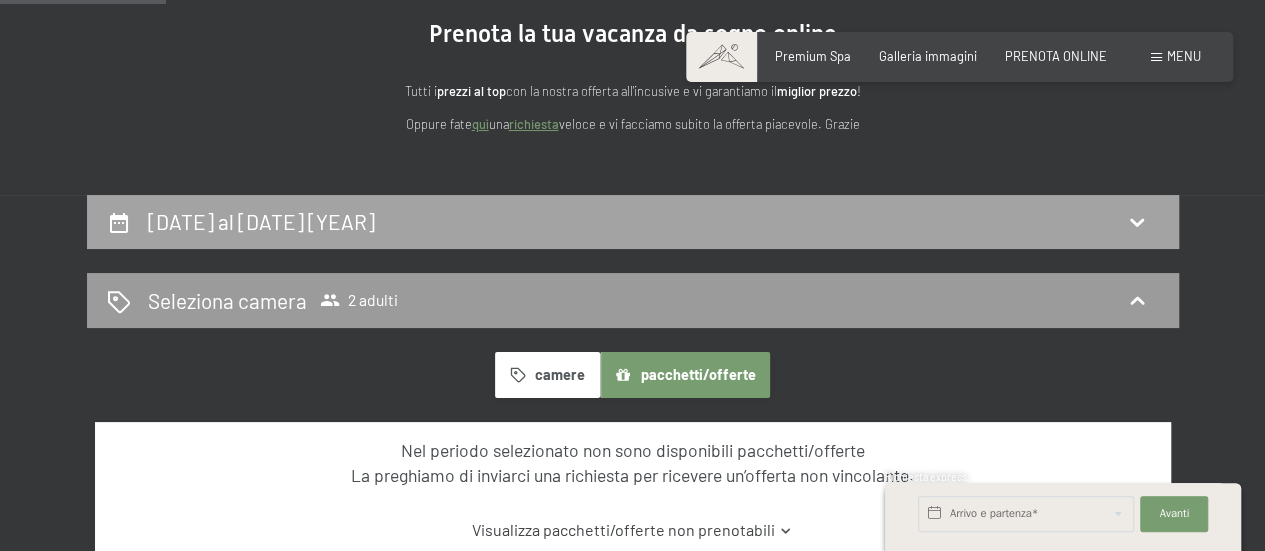 click 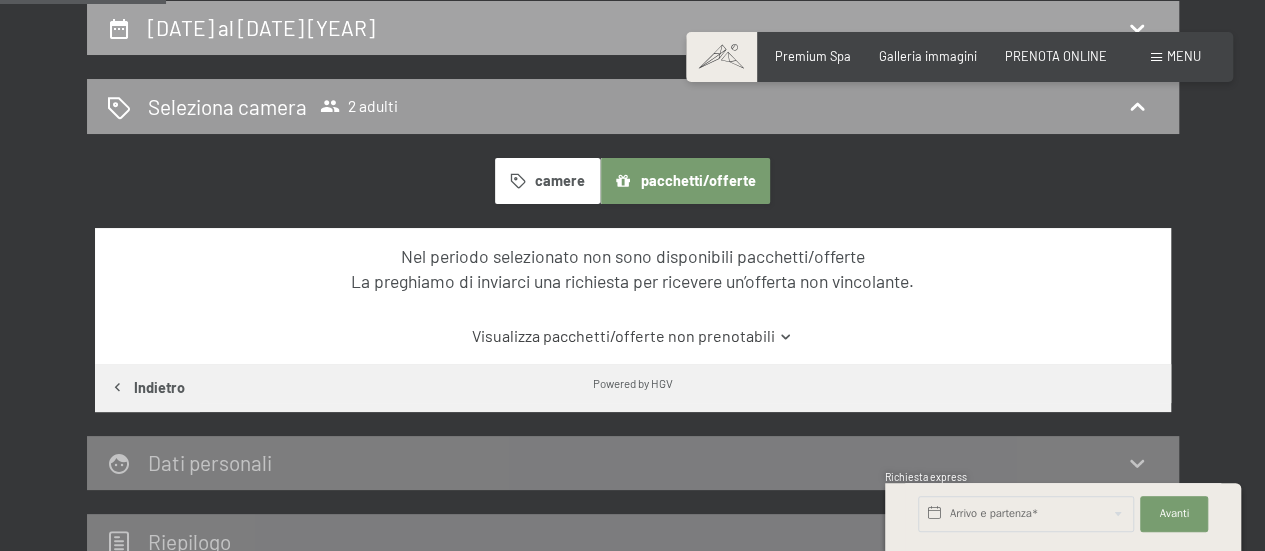 select on "2025-09-01" 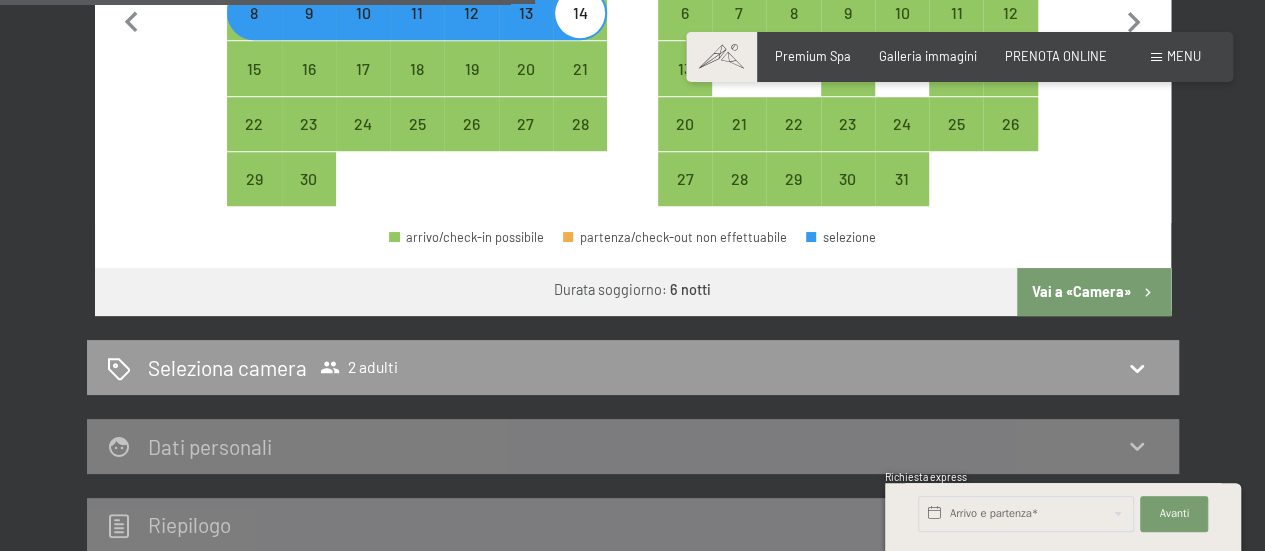 scroll, scrollTop: 794, scrollLeft: 0, axis: vertical 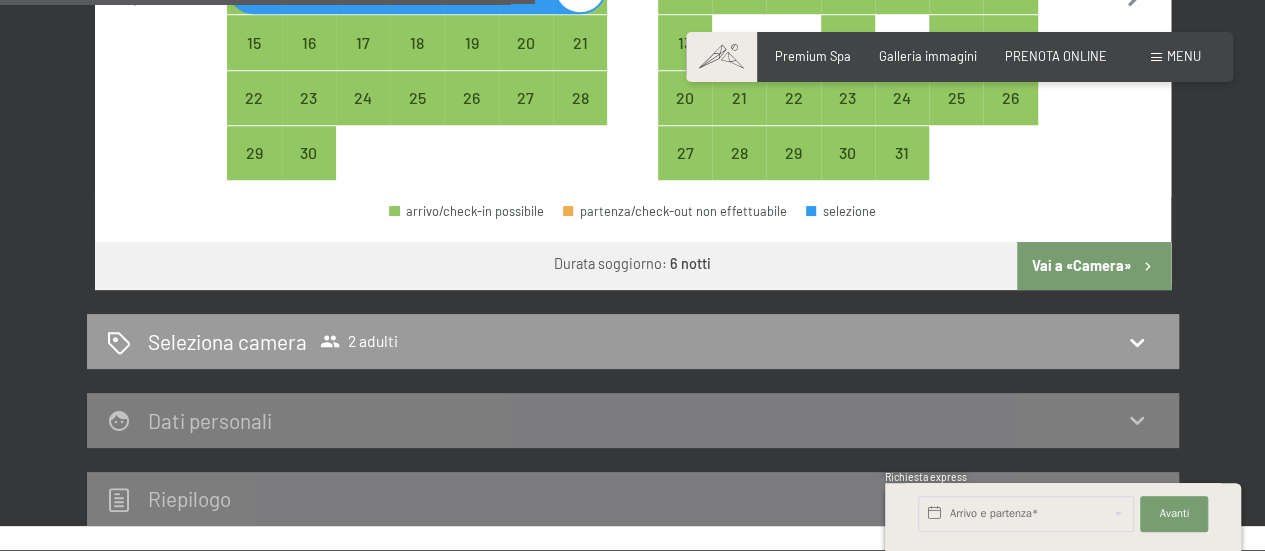 click on "Vai a «Camera»" at bounding box center (1093, 266) 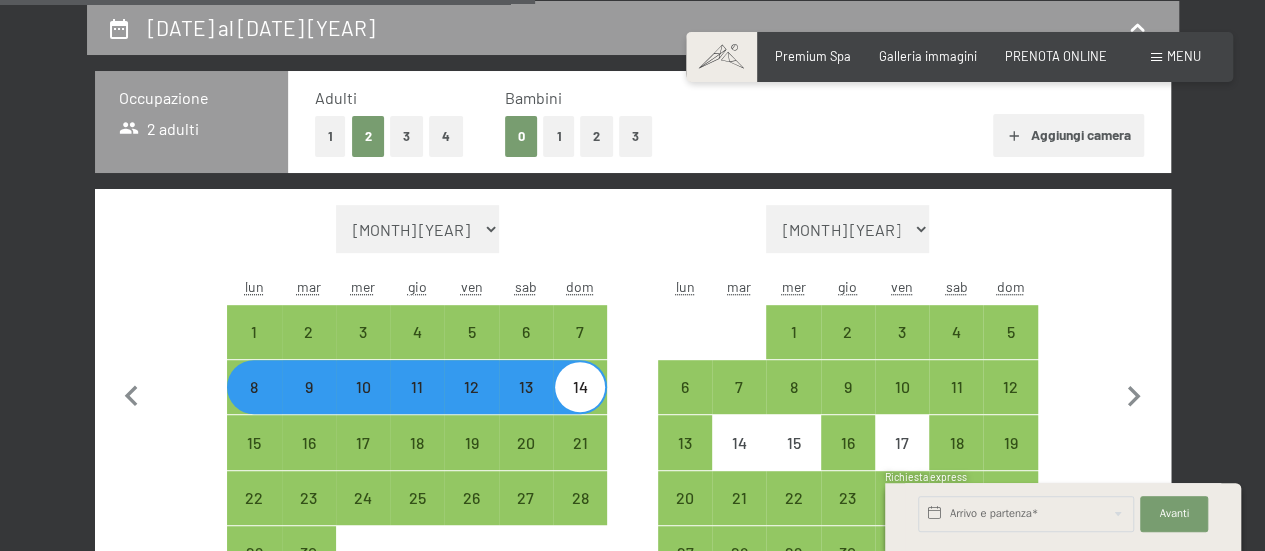 select on "2025-09-01" 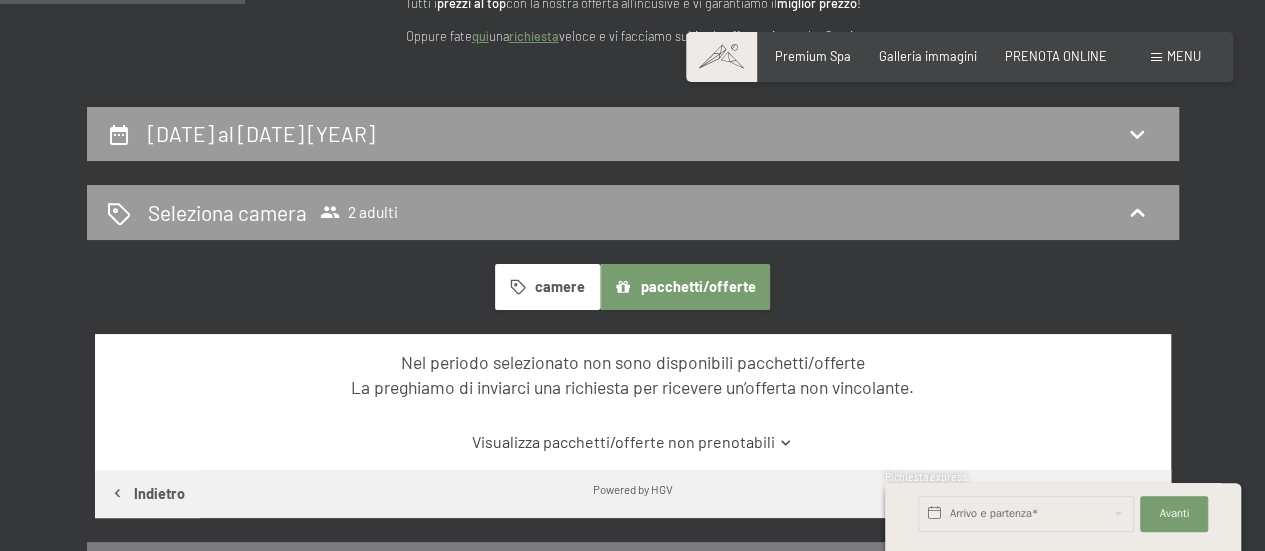 scroll, scrollTop: 294, scrollLeft: 0, axis: vertical 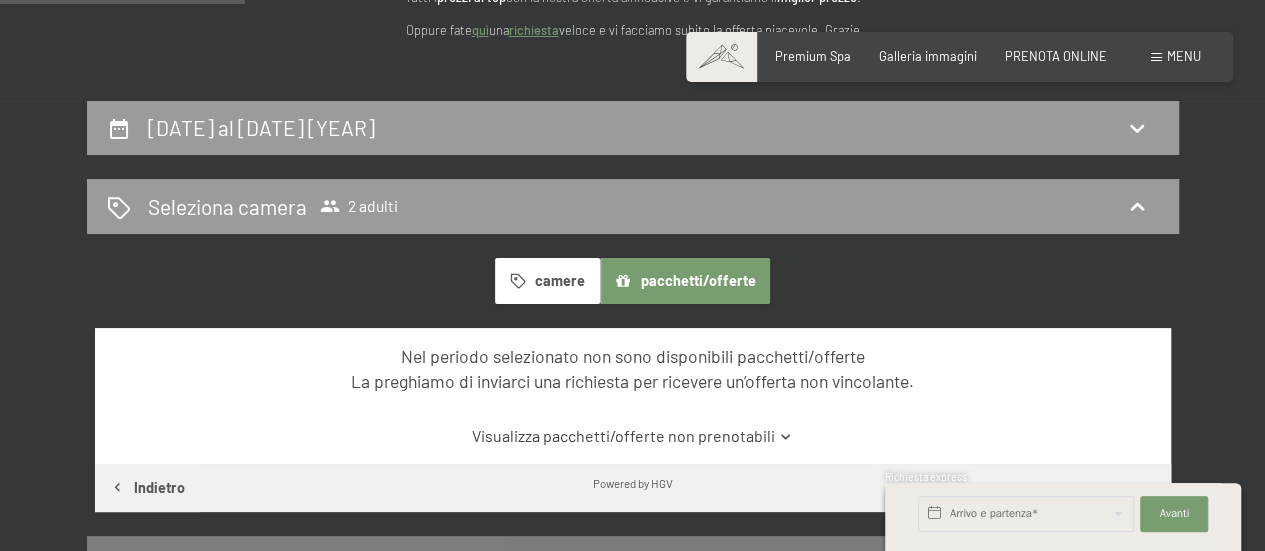 click on "camere" at bounding box center [547, 281] 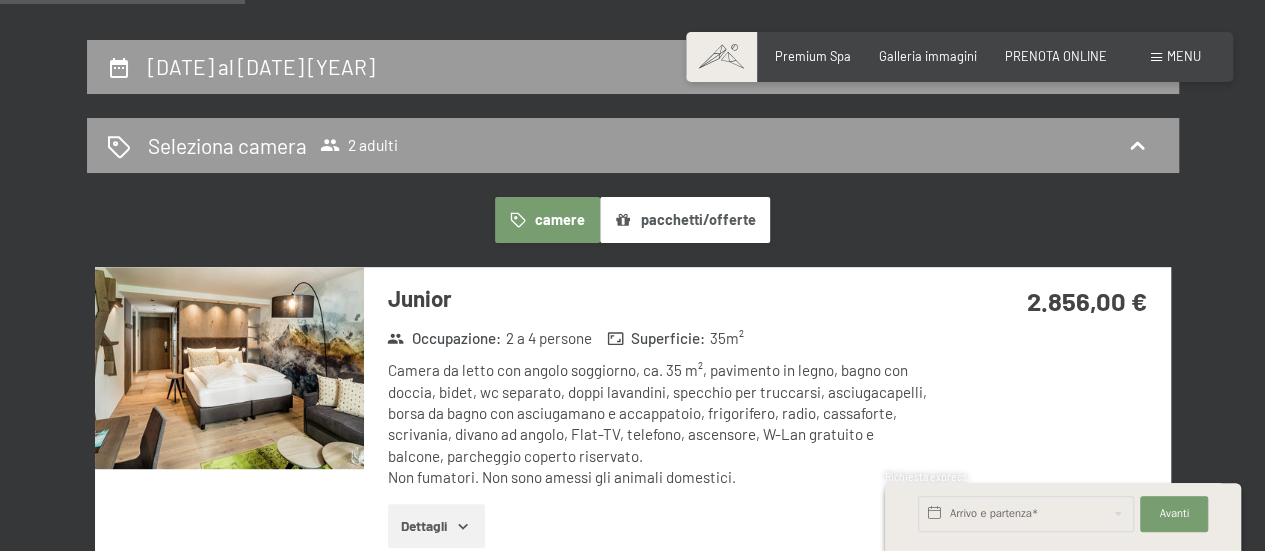 scroll, scrollTop: 394, scrollLeft: 0, axis: vertical 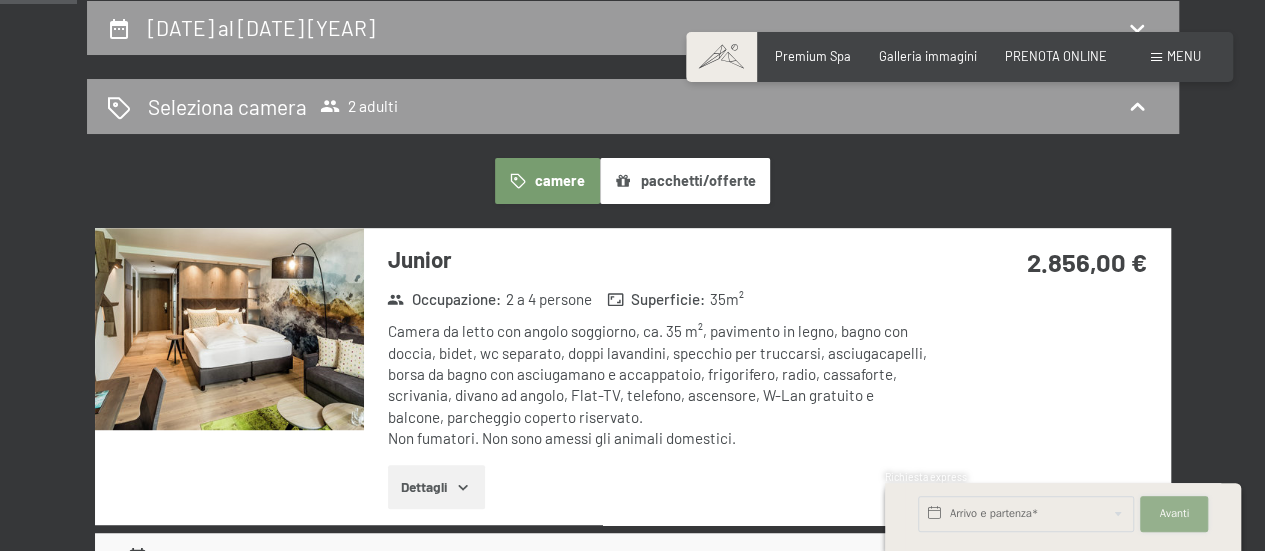 click on "Avanti" at bounding box center [1175, 514] 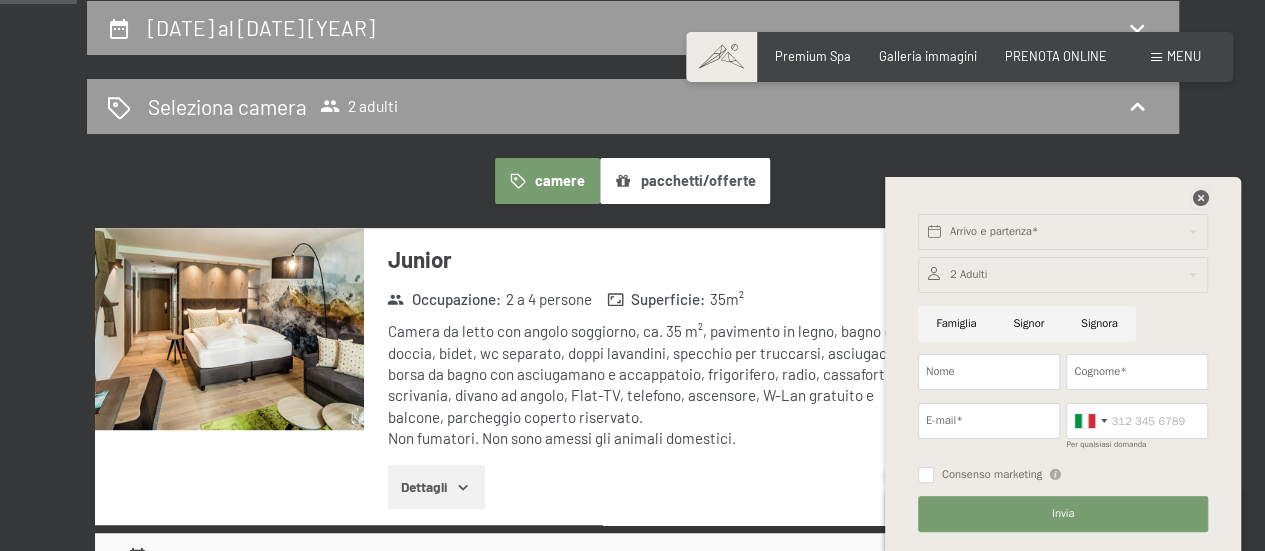 click at bounding box center [1200, 198] 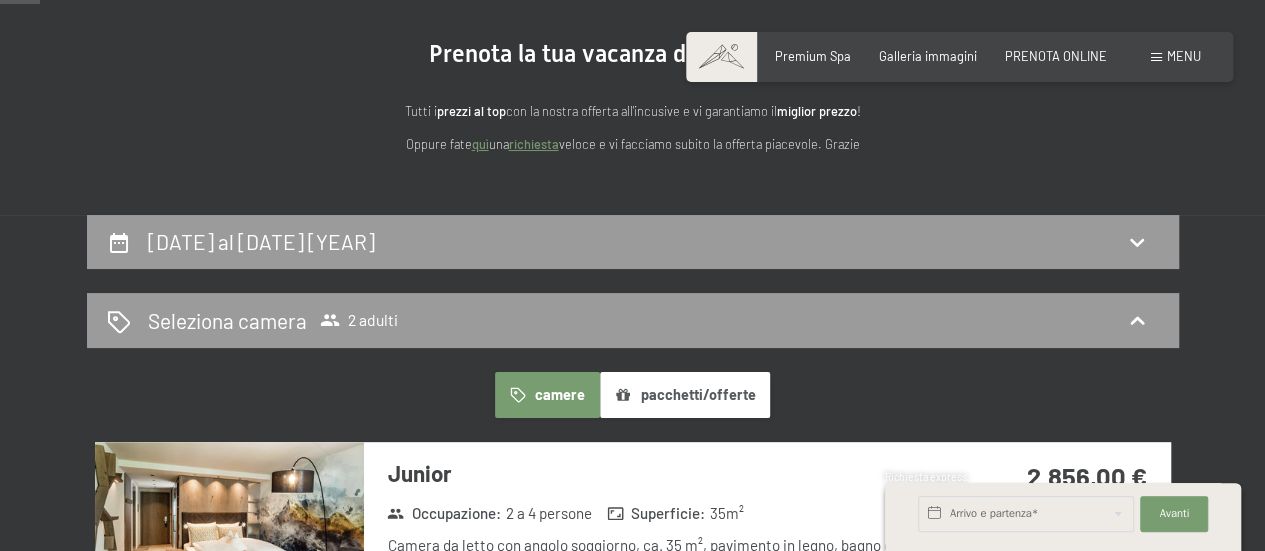 scroll, scrollTop: 294, scrollLeft: 0, axis: vertical 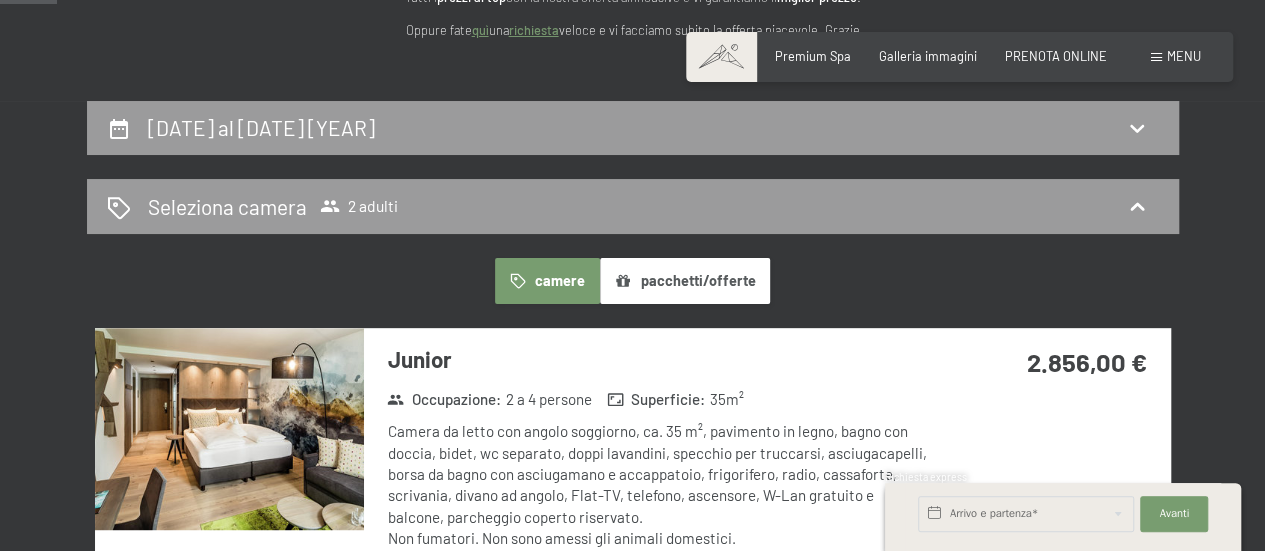 click on "pacchetti/offerte" at bounding box center (685, 281) 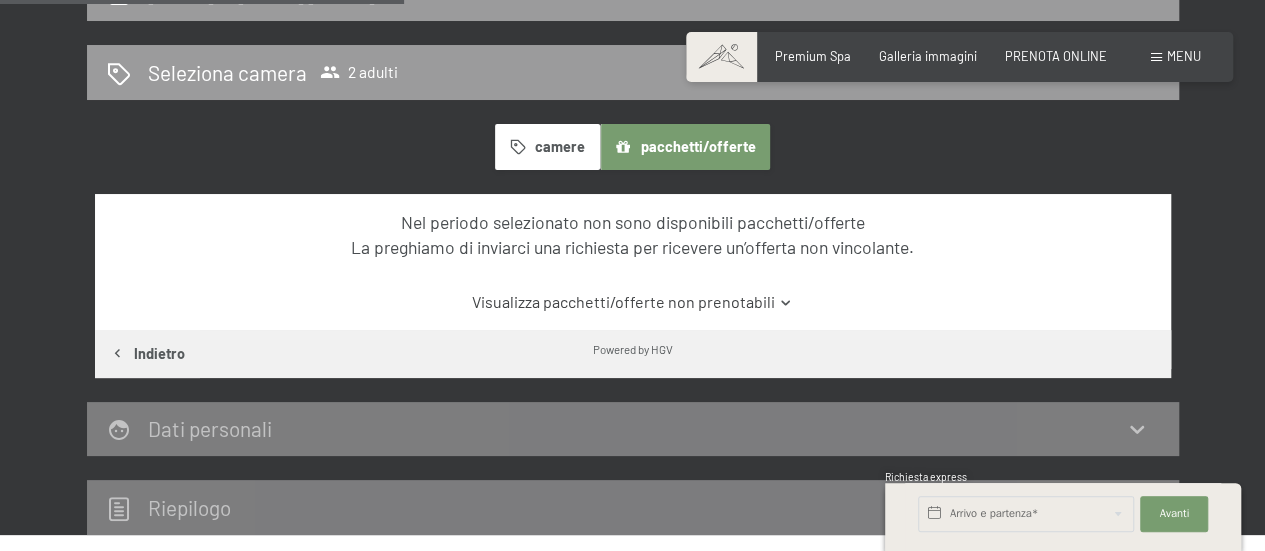 scroll, scrollTop: 594, scrollLeft: 0, axis: vertical 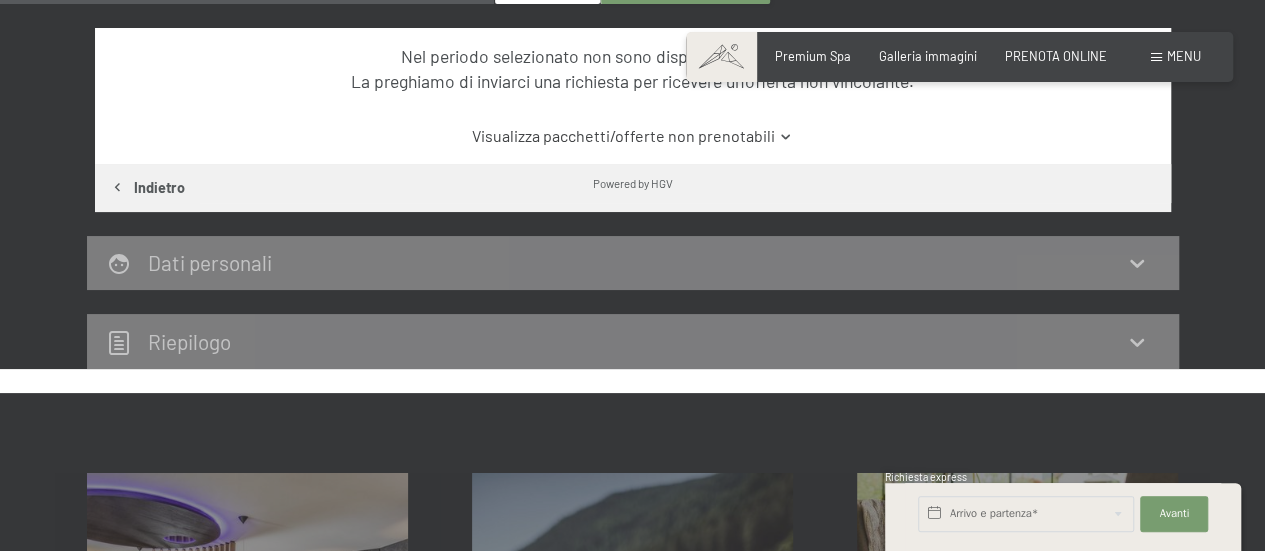 click 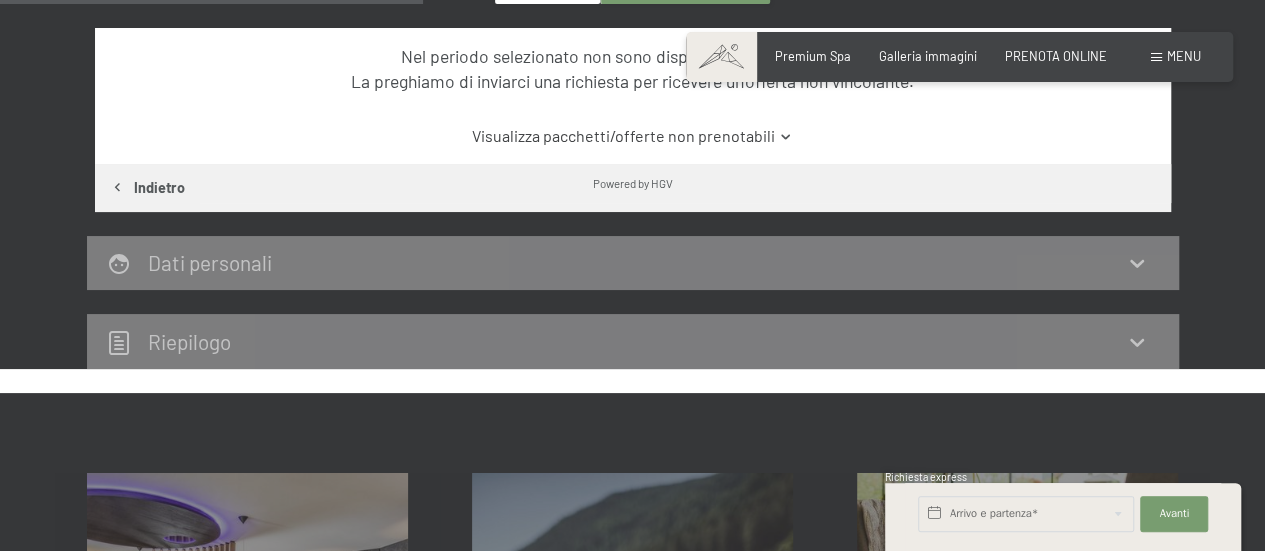 scroll, scrollTop: 94, scrollLeft: 0, axis: vertical 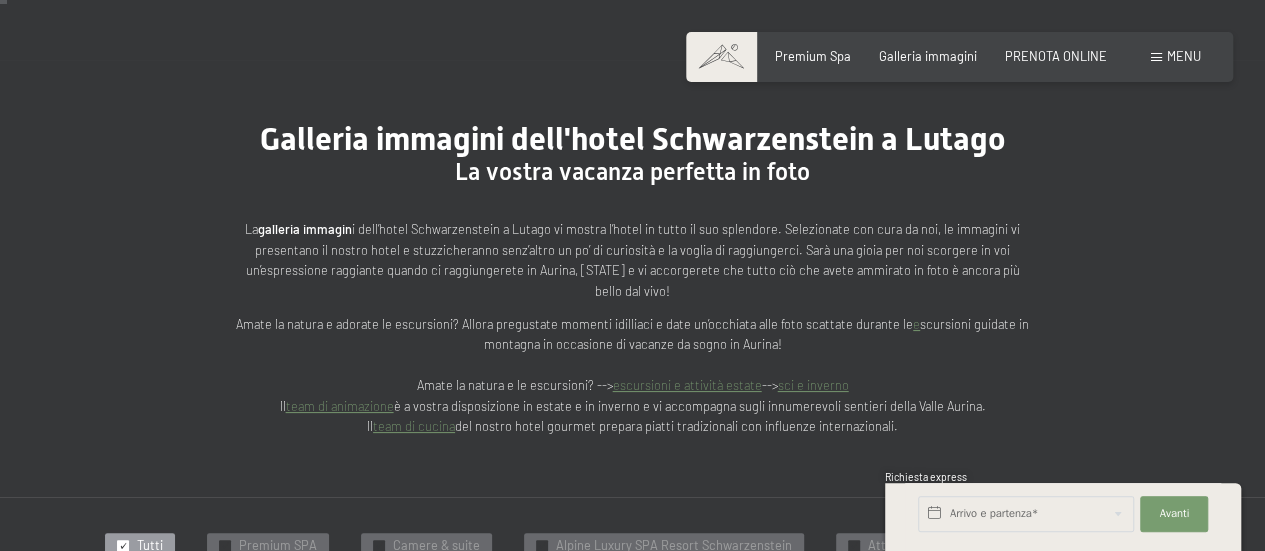 click on "Menu" at bounding box center (1184, 56) 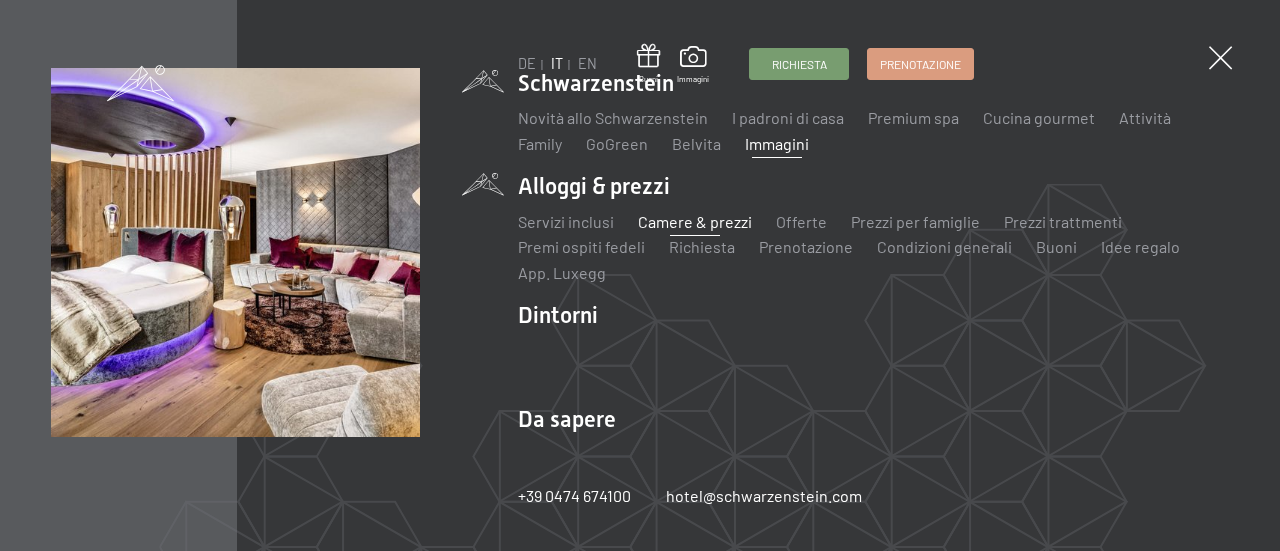 click on "Camere & prezzi" at bounding box center [695, 221] 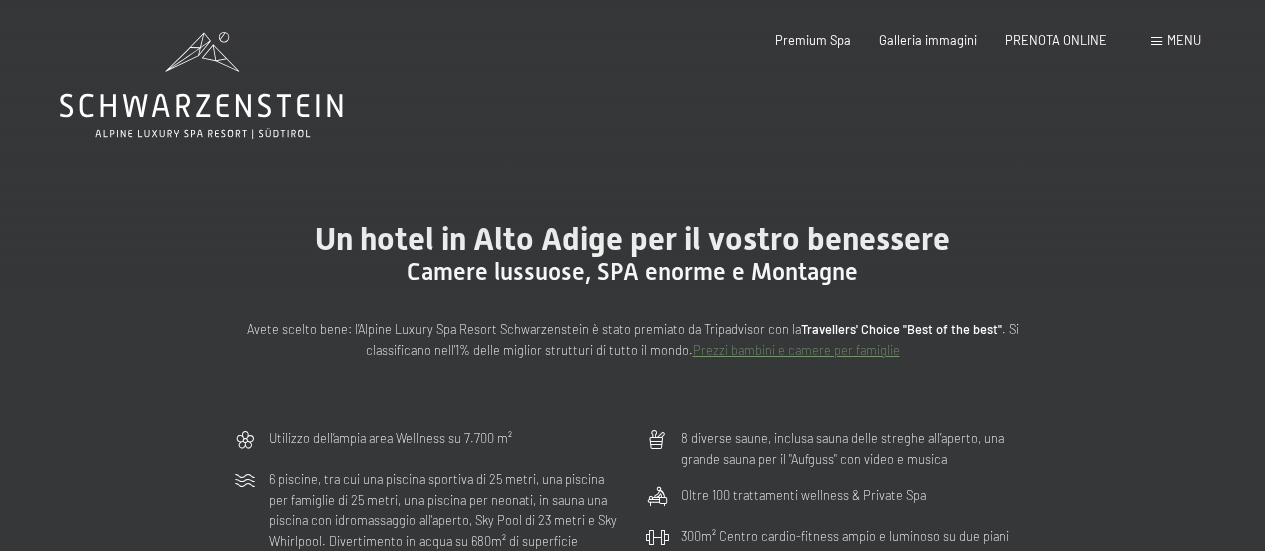 scroll, scrollTop: 0, scrollLeft: 0, axis: both 